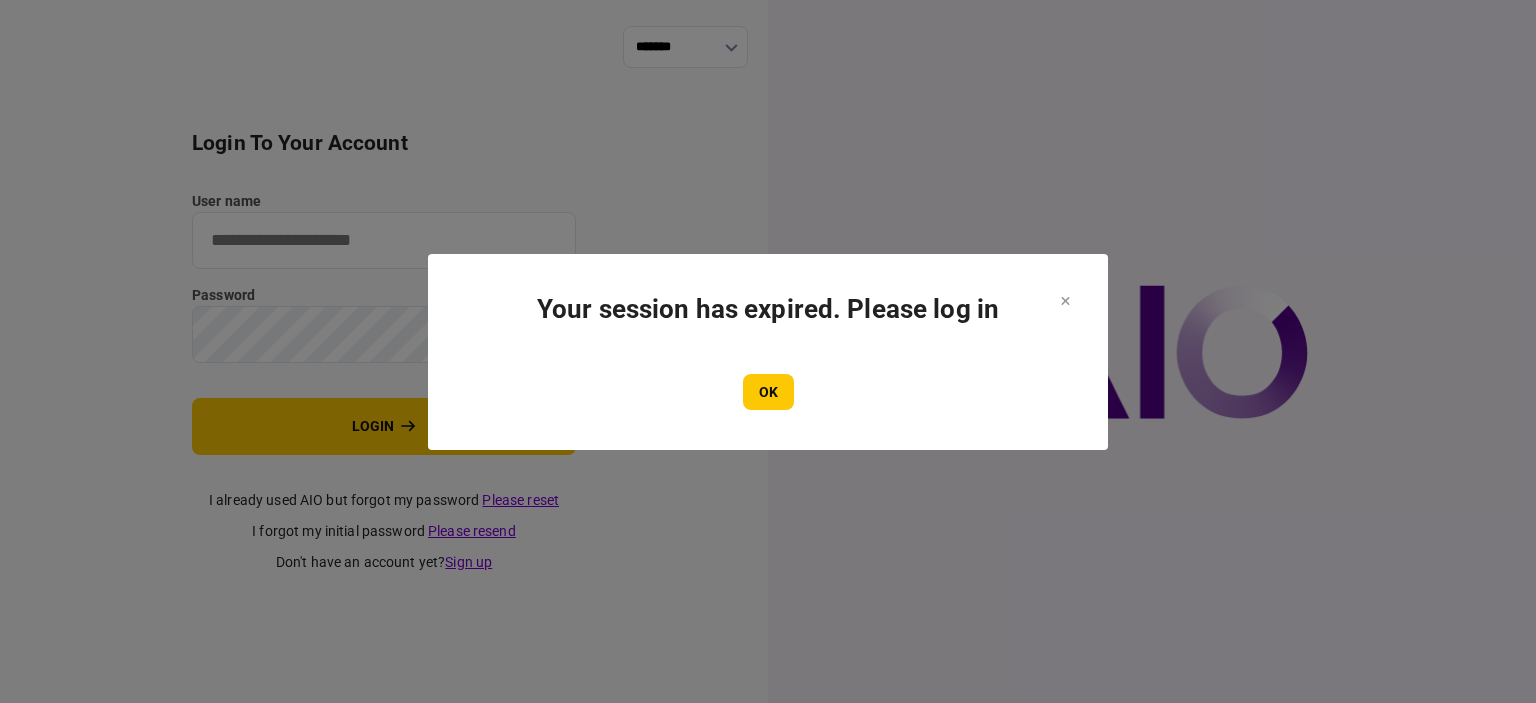 scroll, scrollTop: 0, scrollLeft: 0, axis: both 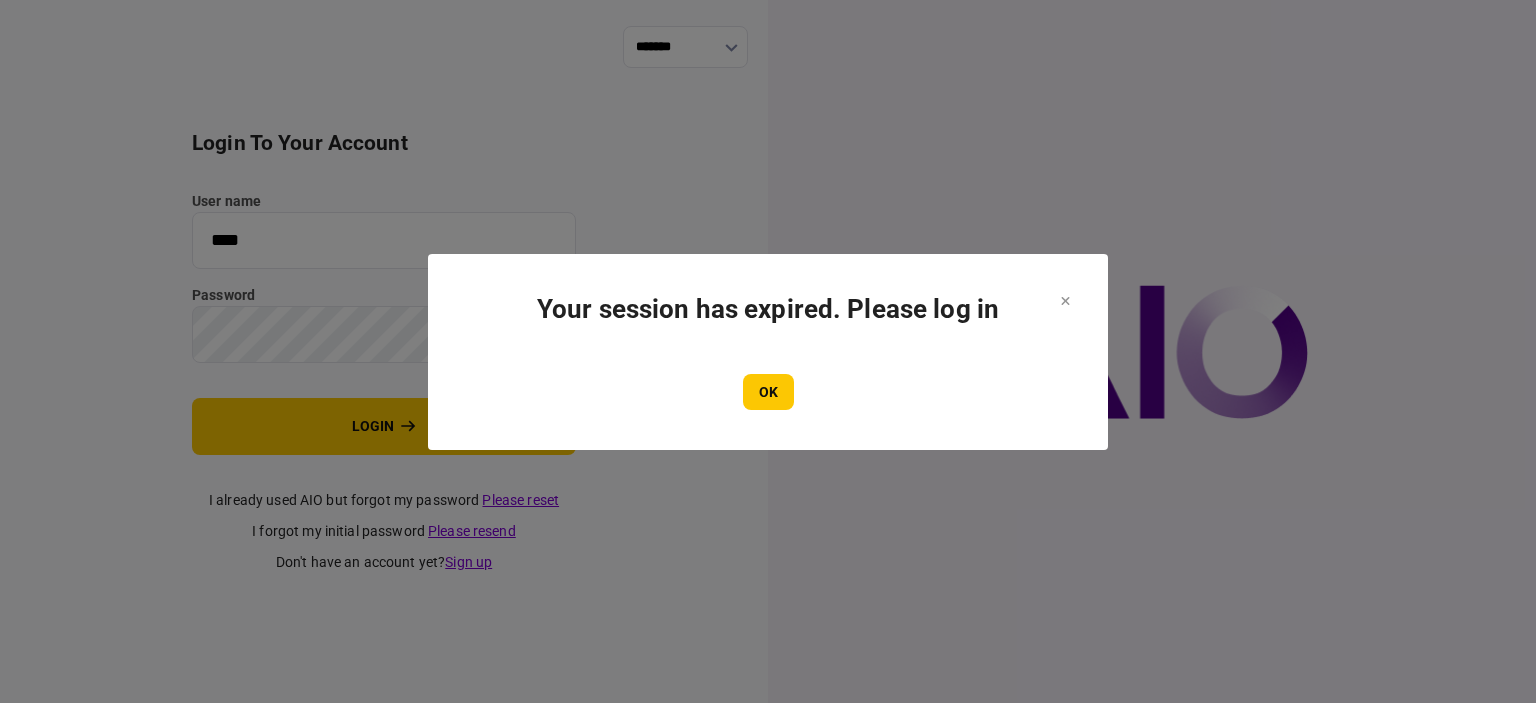 click on "OK" at bounding box center (768, 392) 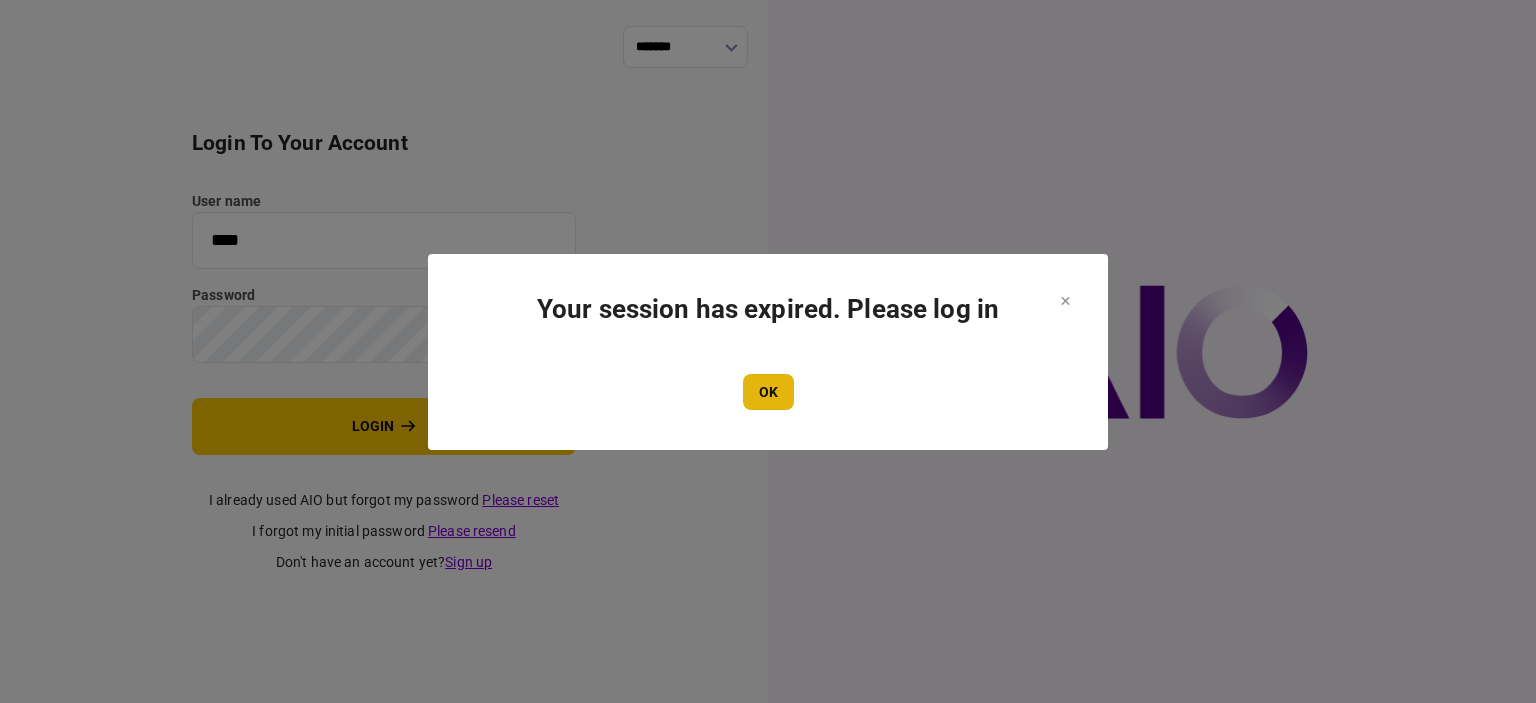 click on "OK" at bounding box center (768, 392) 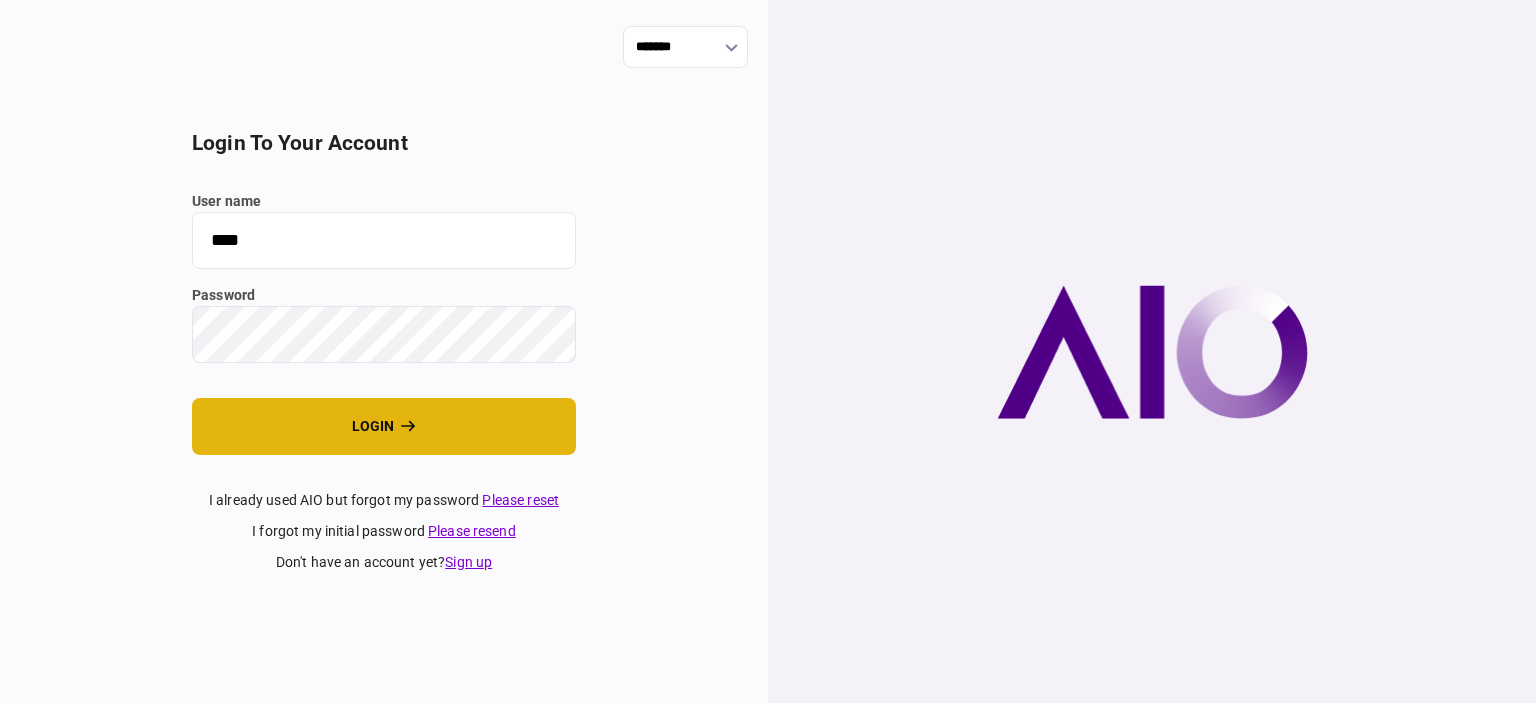 click on "login" at bounding box center (384, 426) 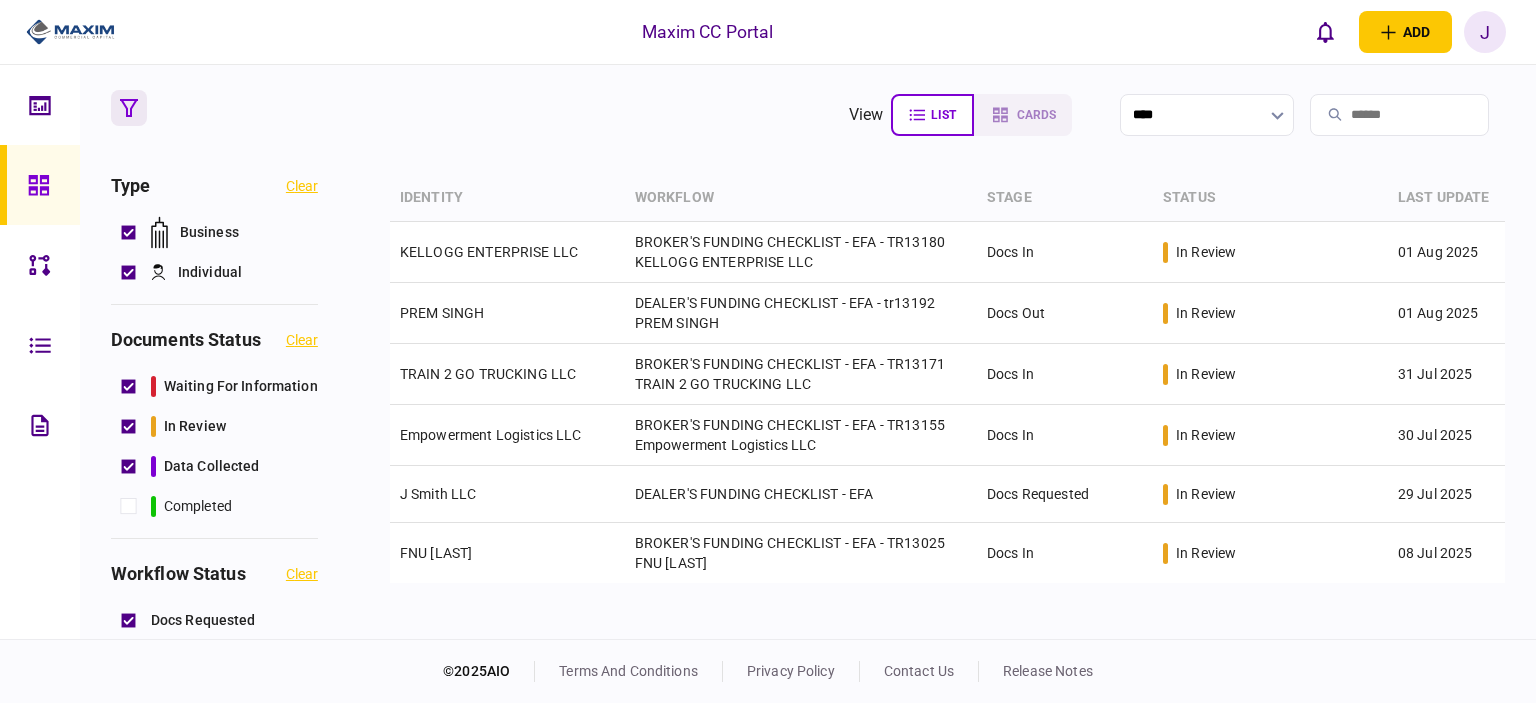 scroll, scrollTop: 0, scrollLeft: 0, axis: both 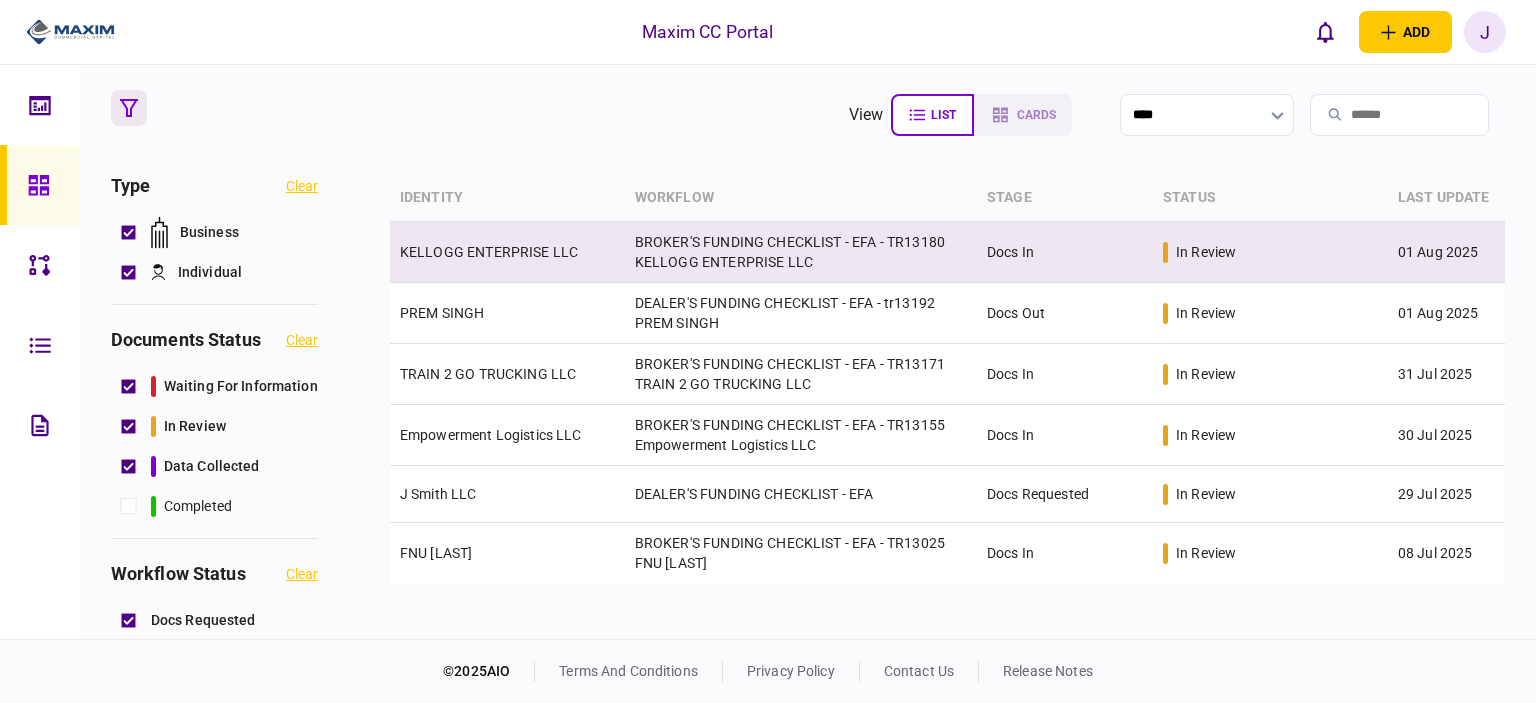 click on "KELLOGG ENTERPRISE LLC" at bounding box center [489, 252] 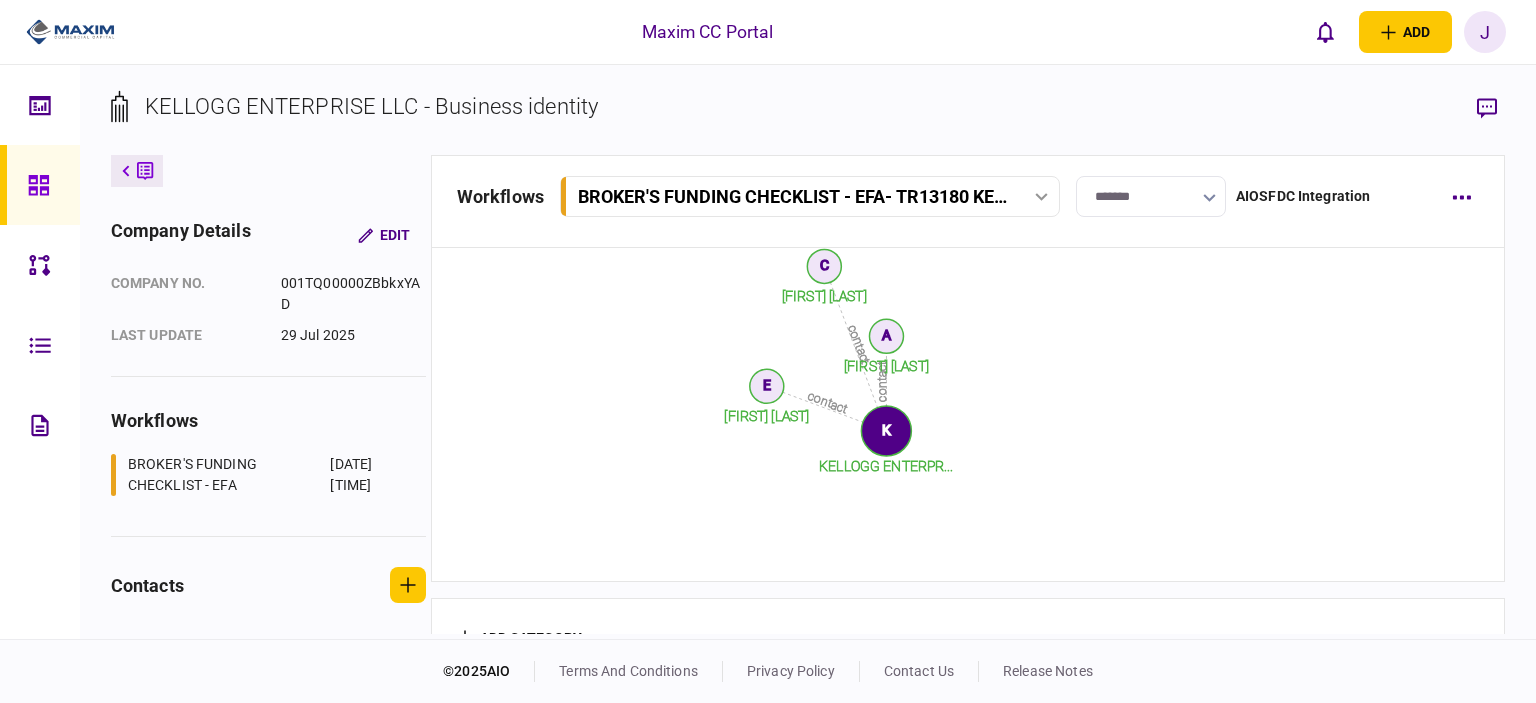 scroll, scrollTop: 2768, scrollLeft: 0, axis: vertical 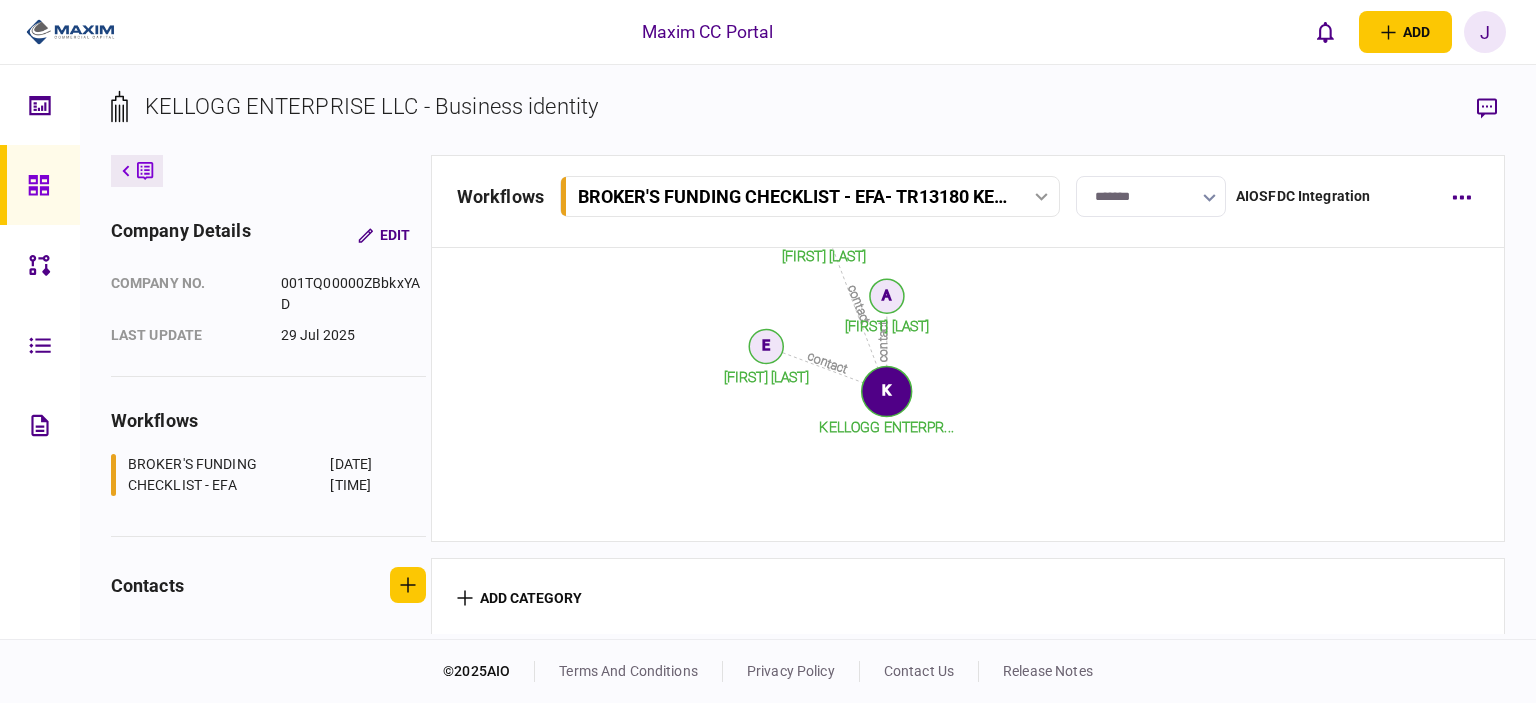 click at bounding box center [40, 185] 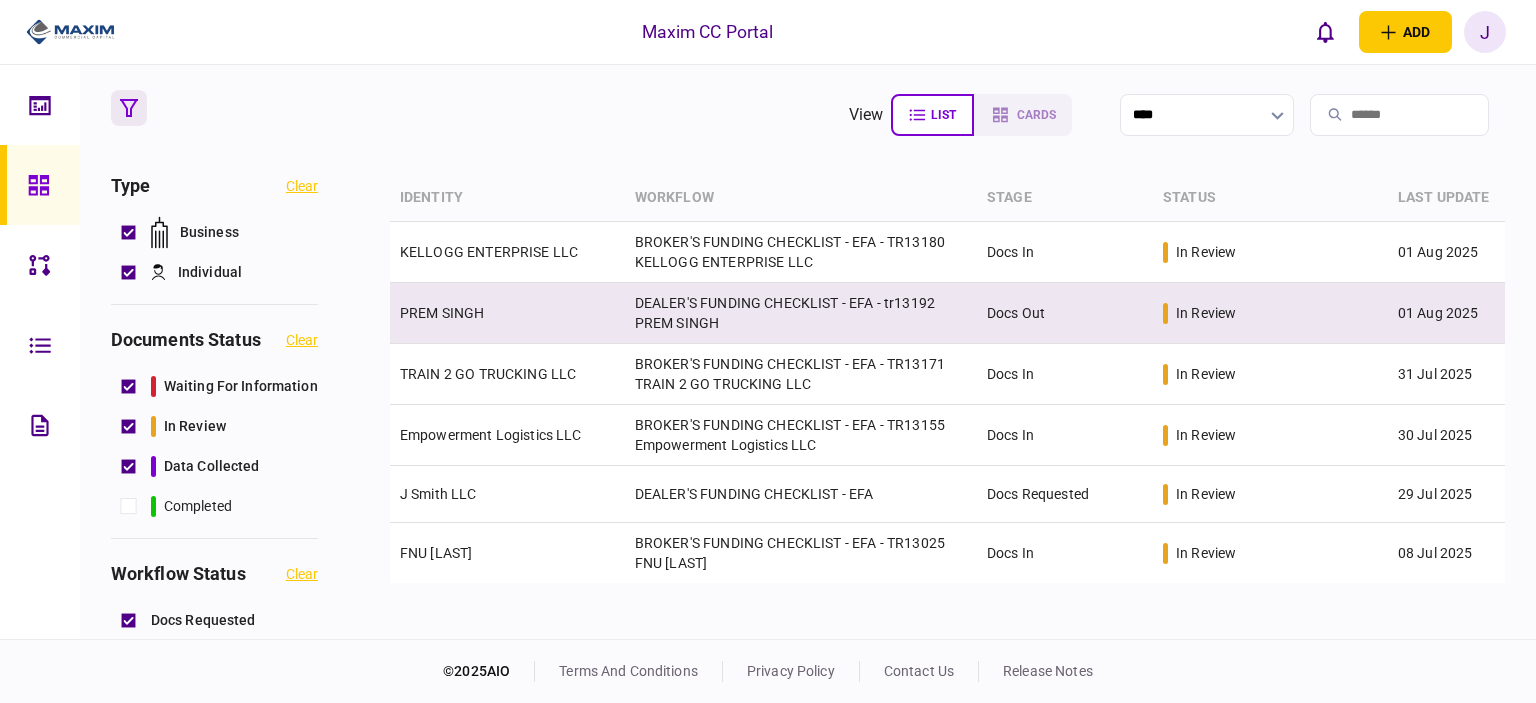 click on "PREM SINGH" at bounding box center [442, 313] 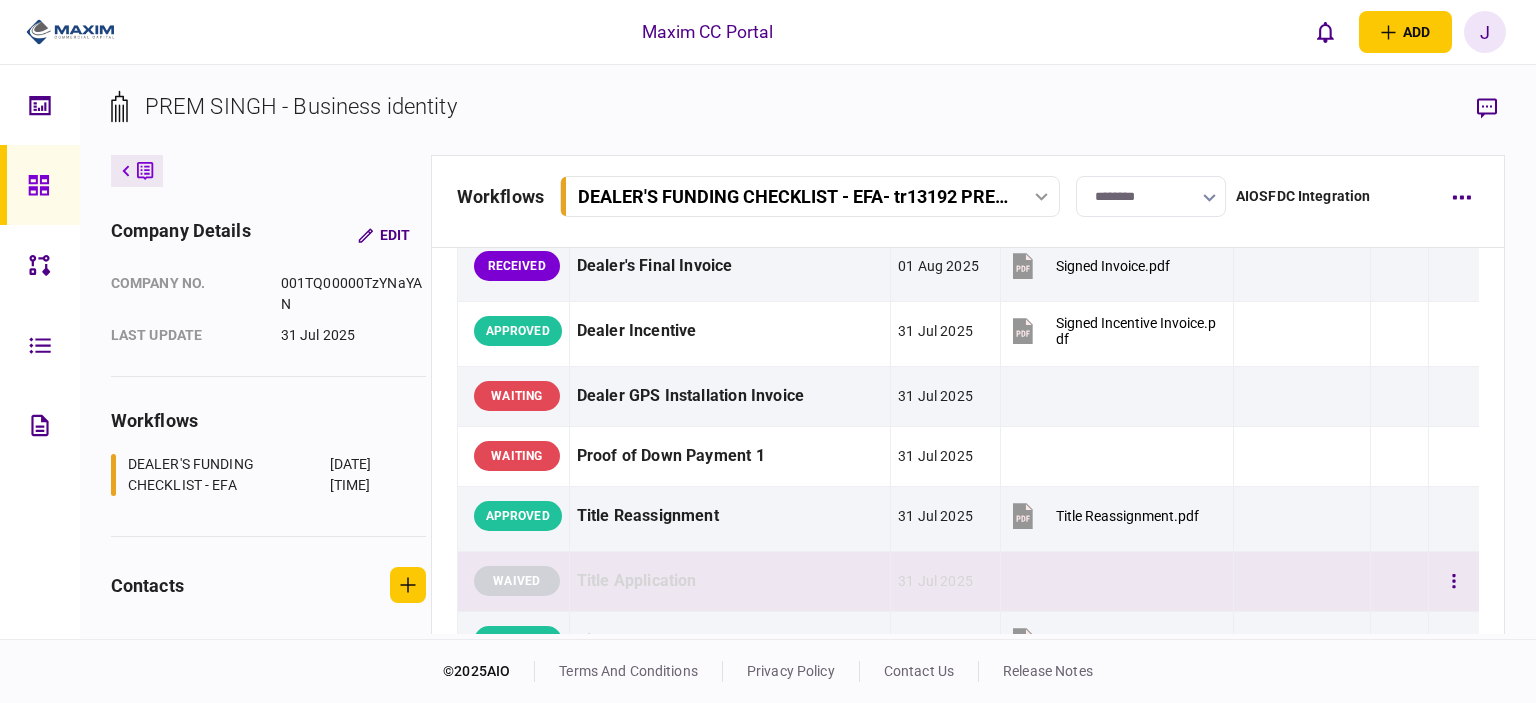 scroll, scrollTop: 1000, scrollLeft: 0, axis: vertical 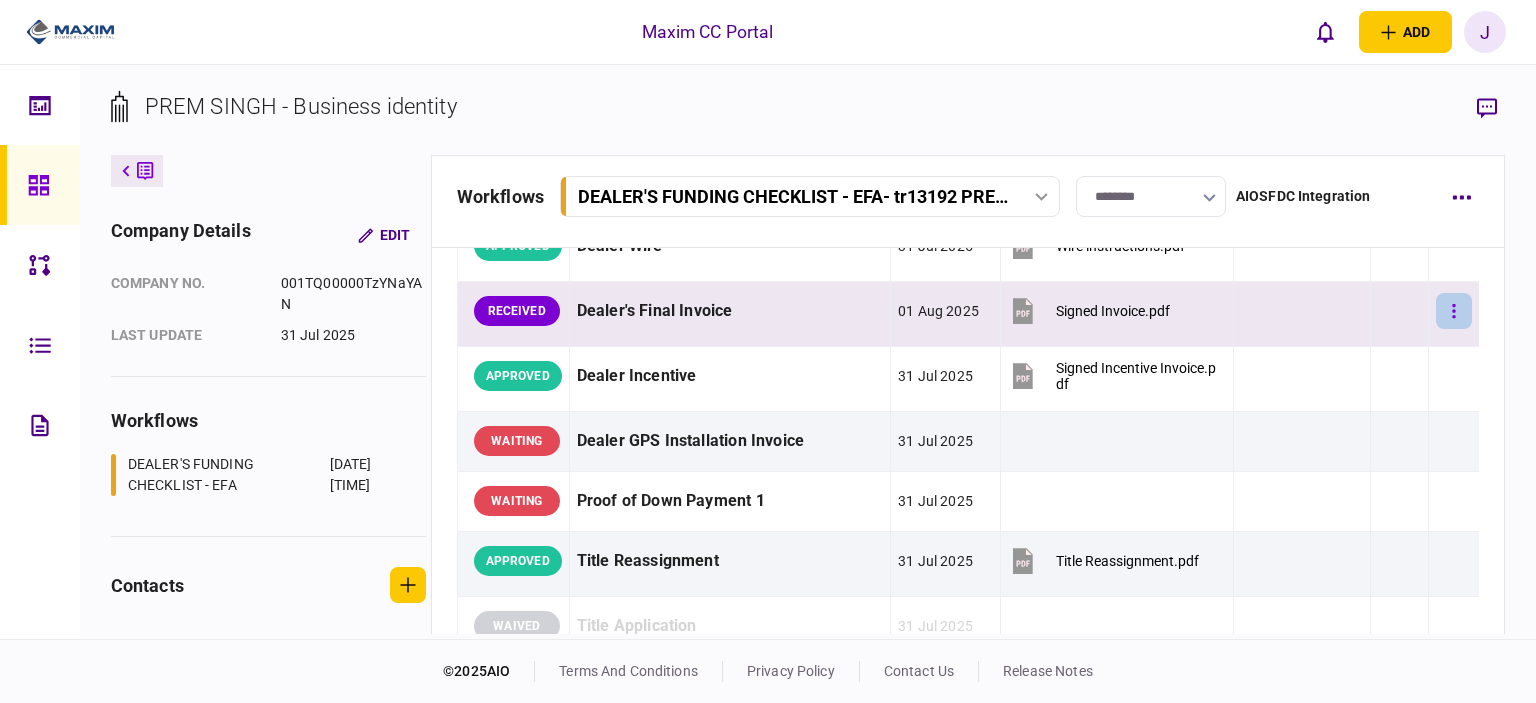 click at bounding box center (1454, 311) 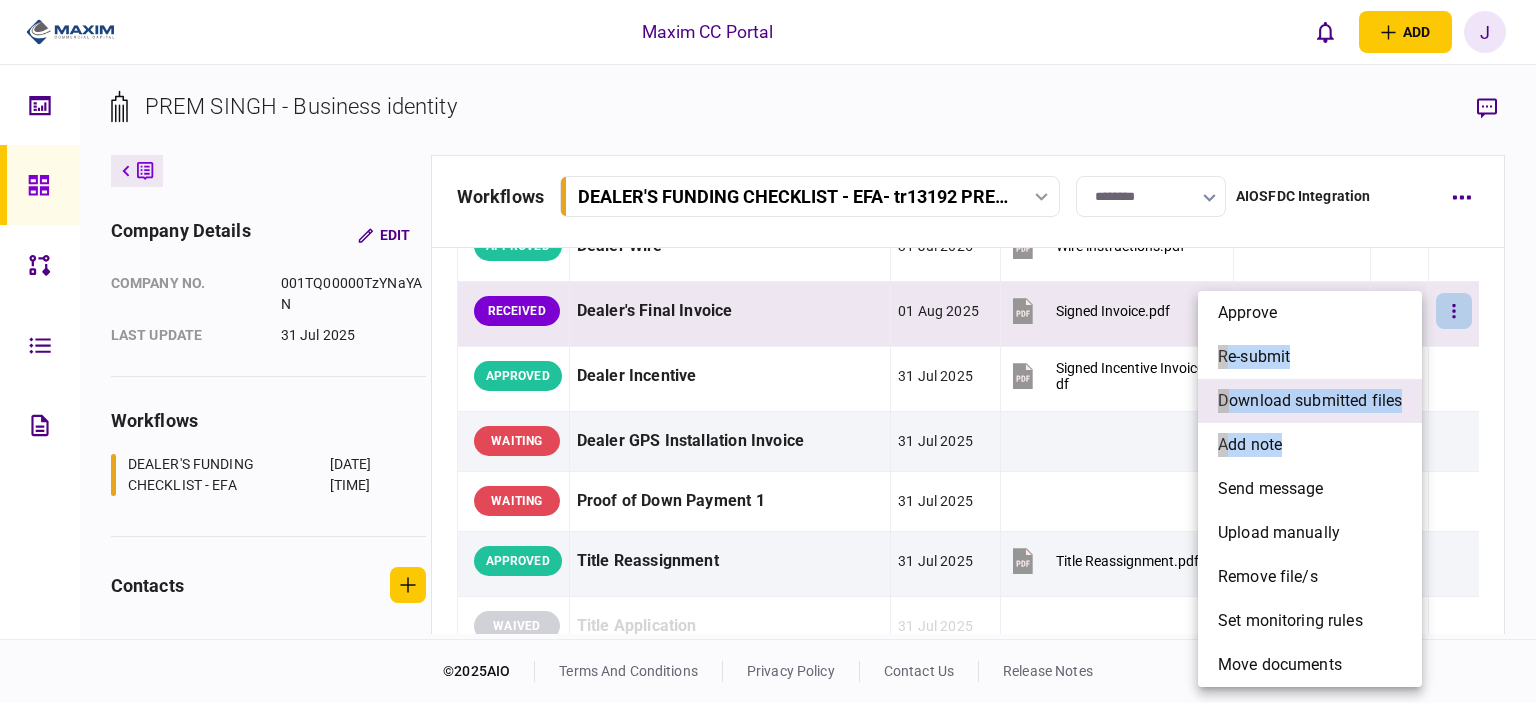 drag, startPoint x: 1303, startPoint y: 319, endPoint x: 1284, endPoint y: 392, distance: 75.43209 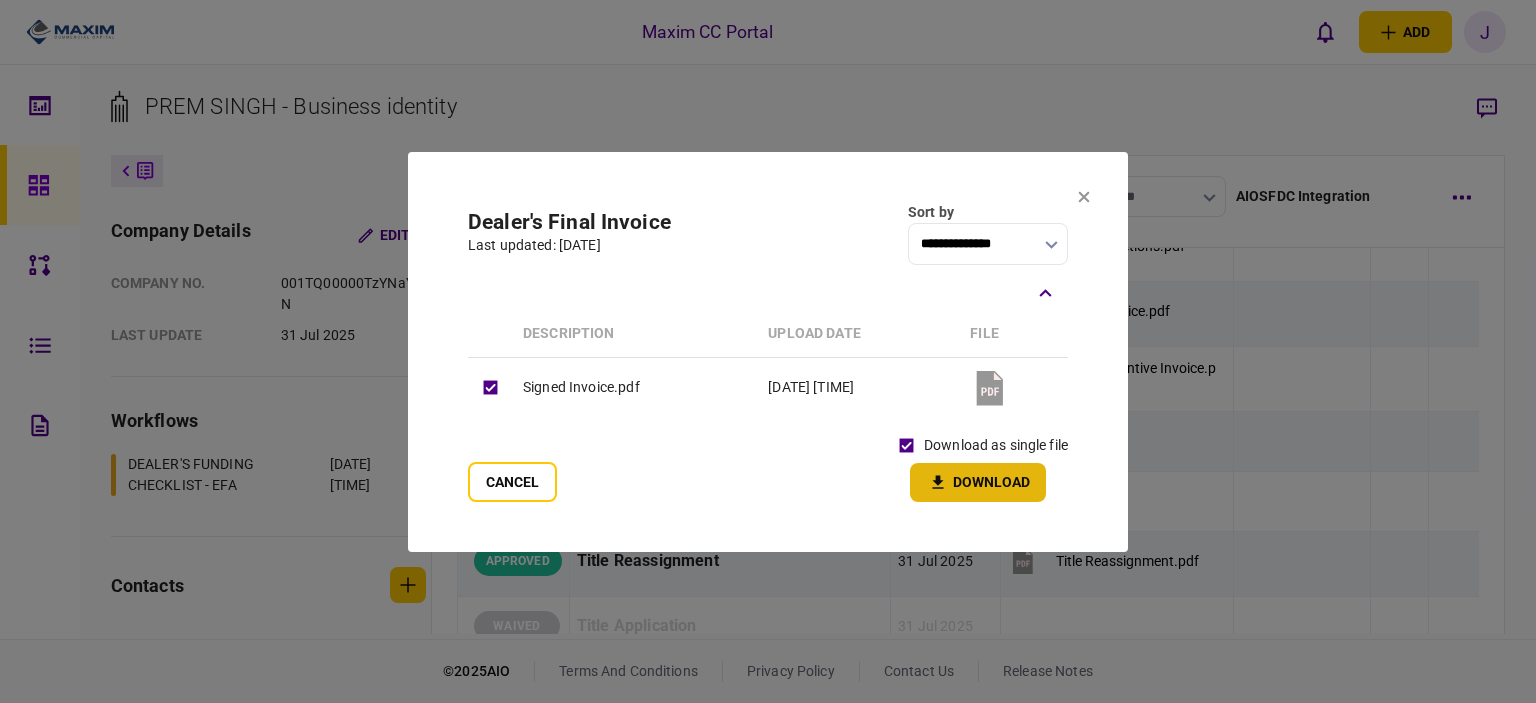 click on "Download" at bounding box center (978, 482) 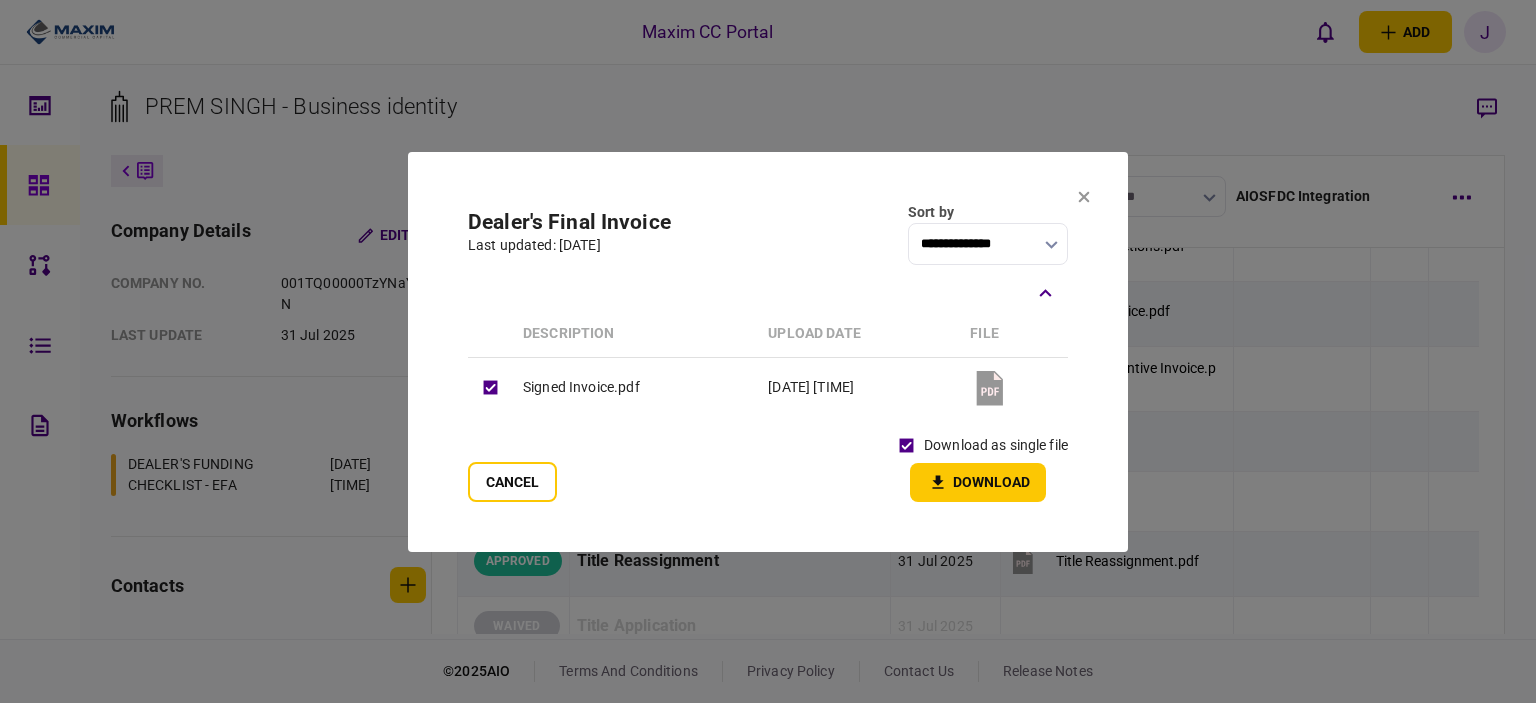 click 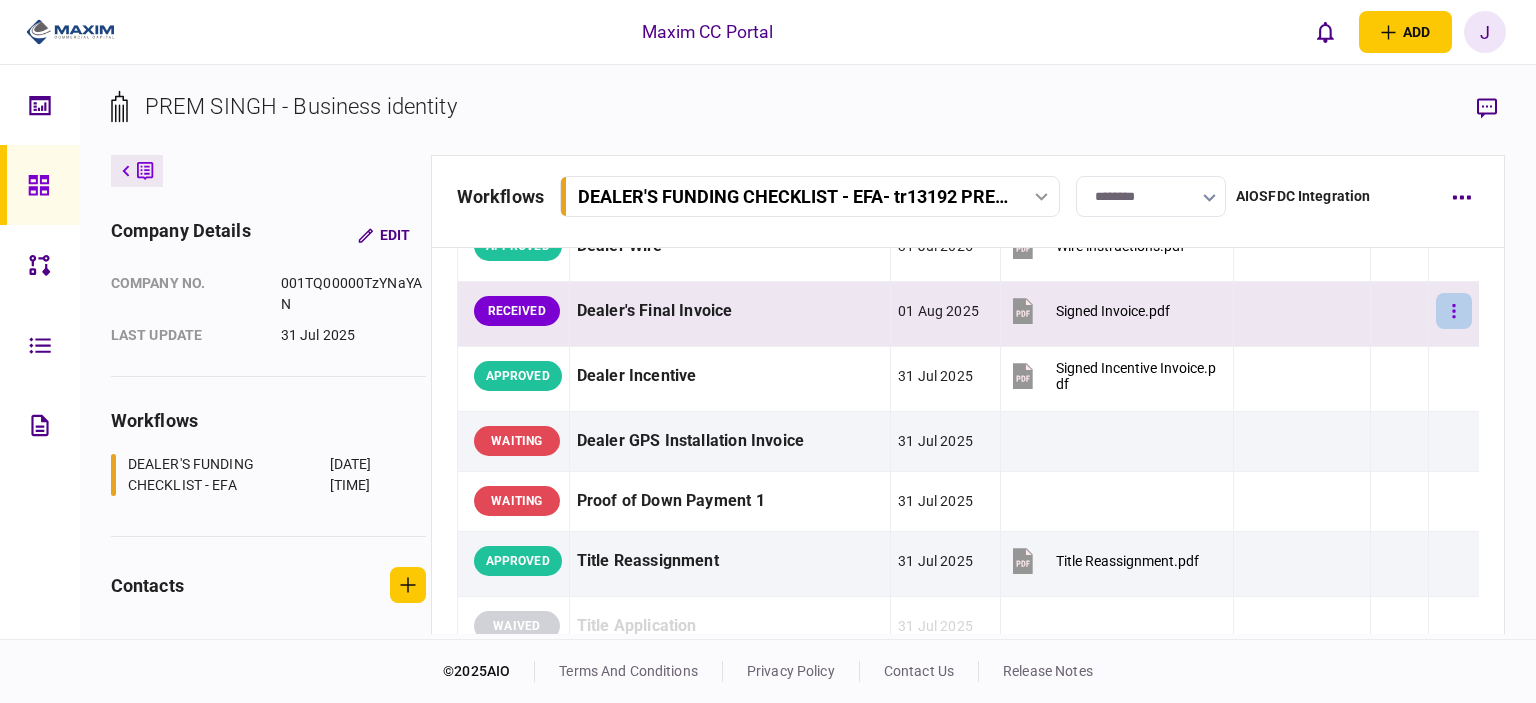 click at bounding box center [1454, 311] 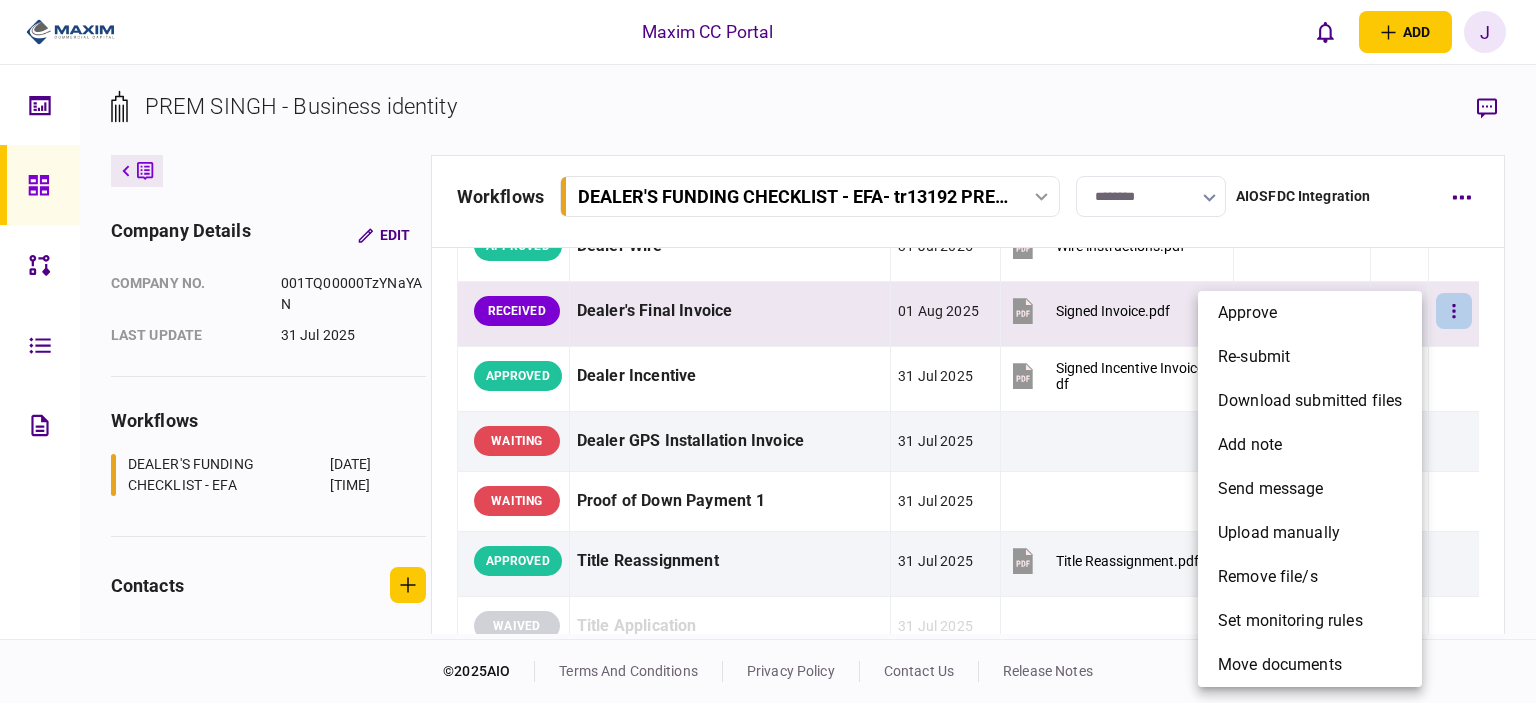 click on "approve" at bounding box center [1310, 313] 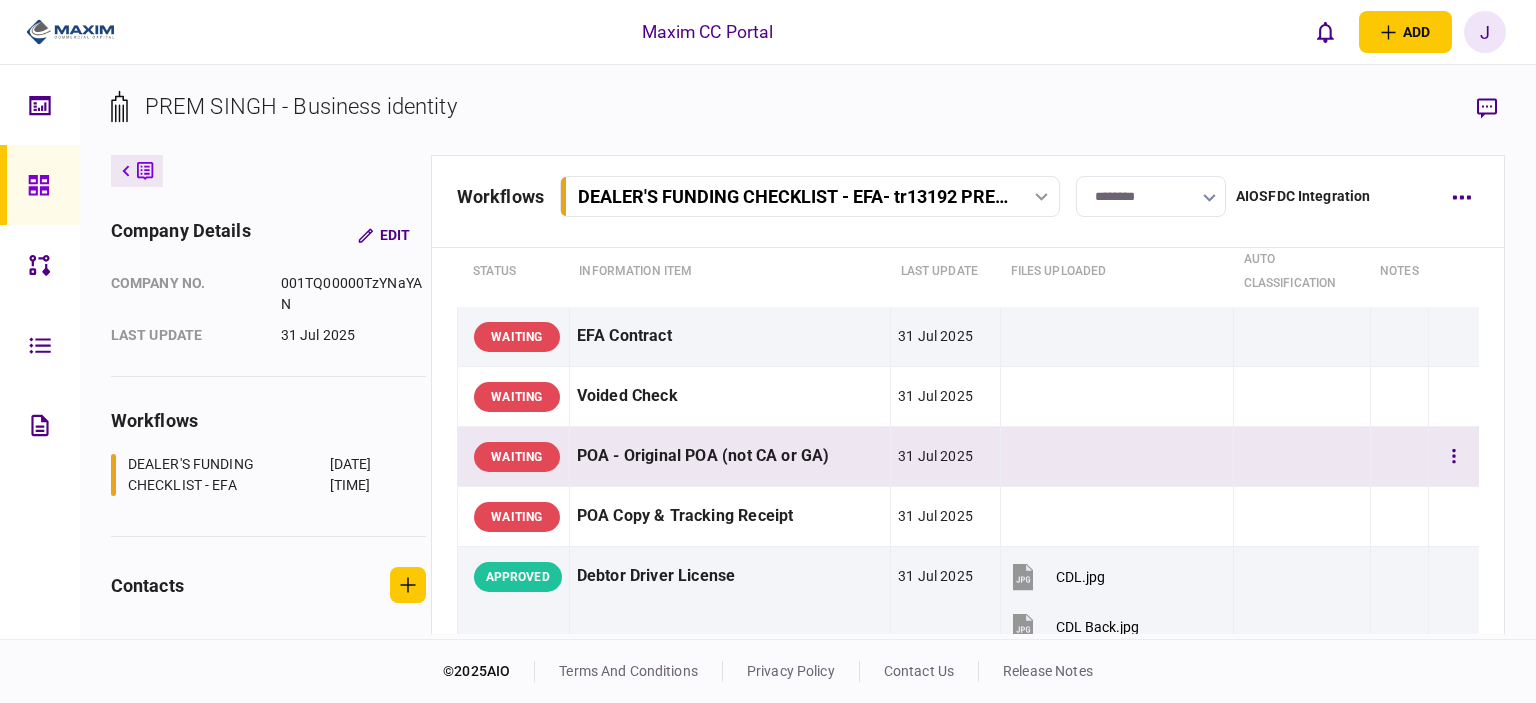 scroll, scrollTop: 0, scrollLeft: 0, axis: both 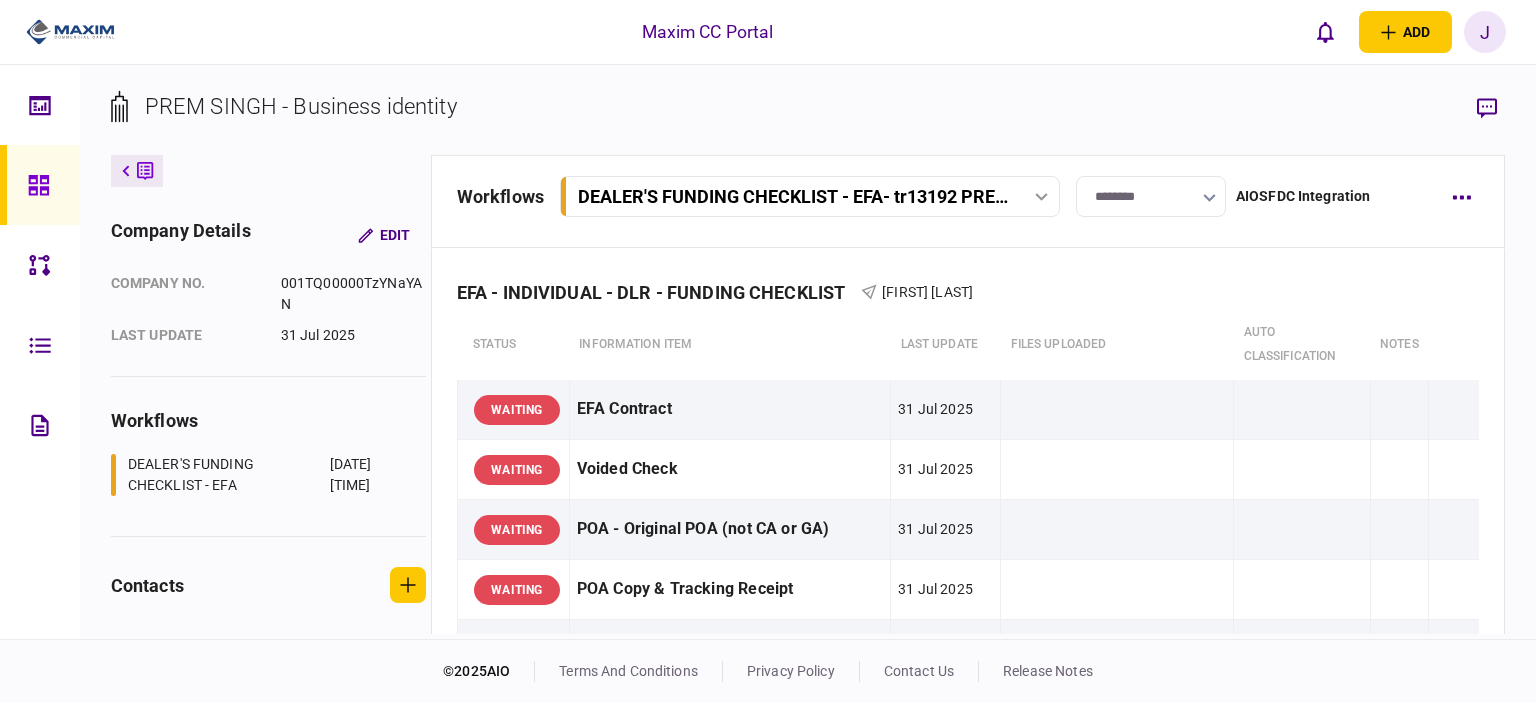 click on "PREM SINGH - Business identity" at bounding box center [808, 122] 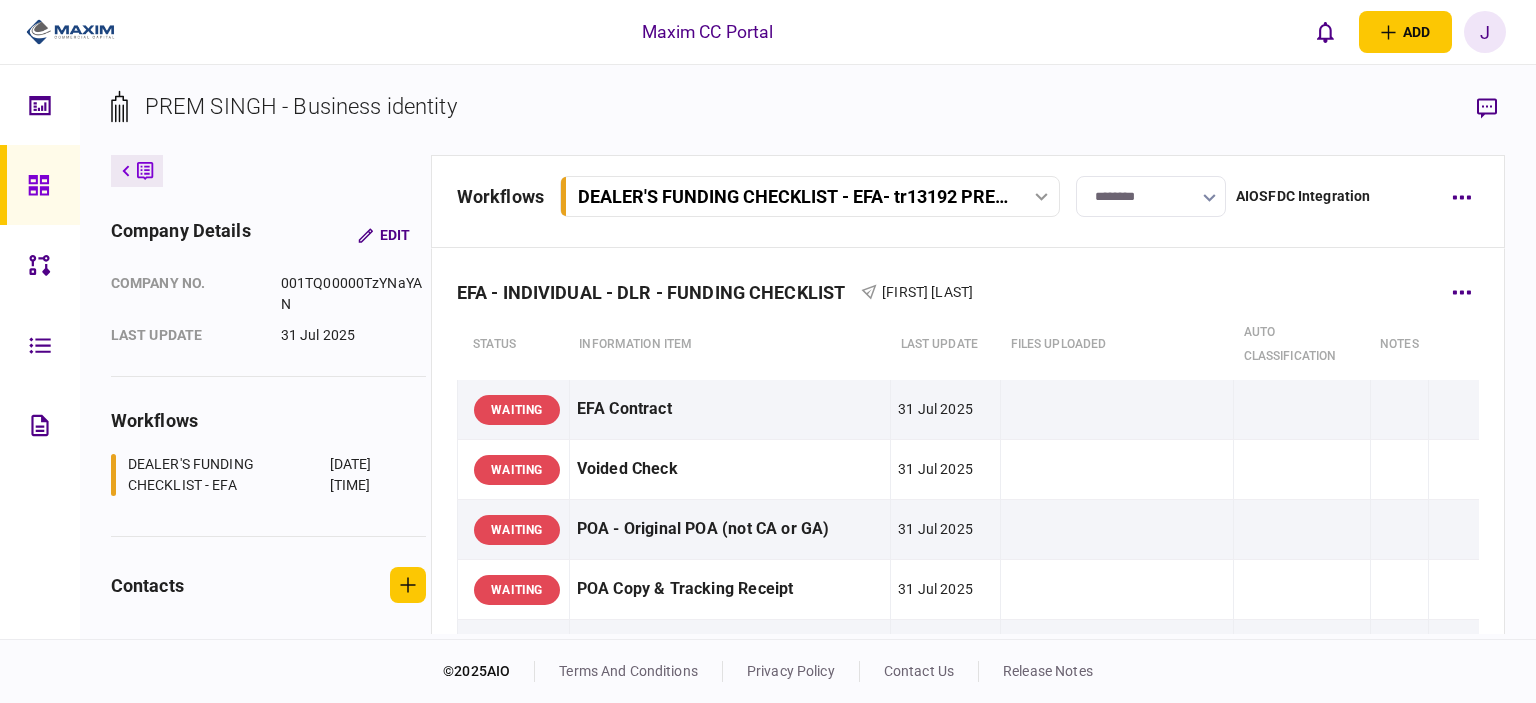 scroll, scrollTop: 600, scrollLeft: 0, axis: vertical 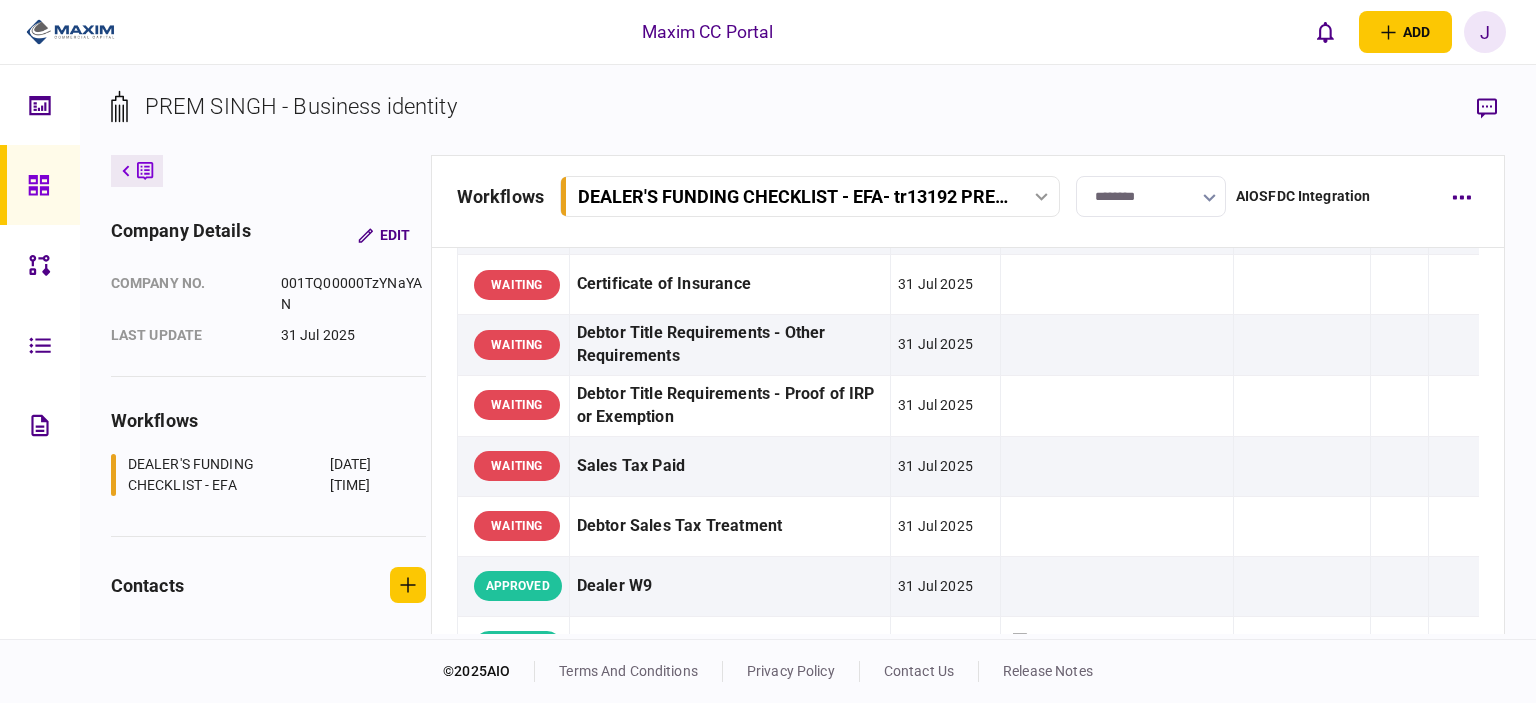drag, startPoint x: 22, startPoint y: 199, endPoint x: 32, endPoint y: 200, distance: 10.049875 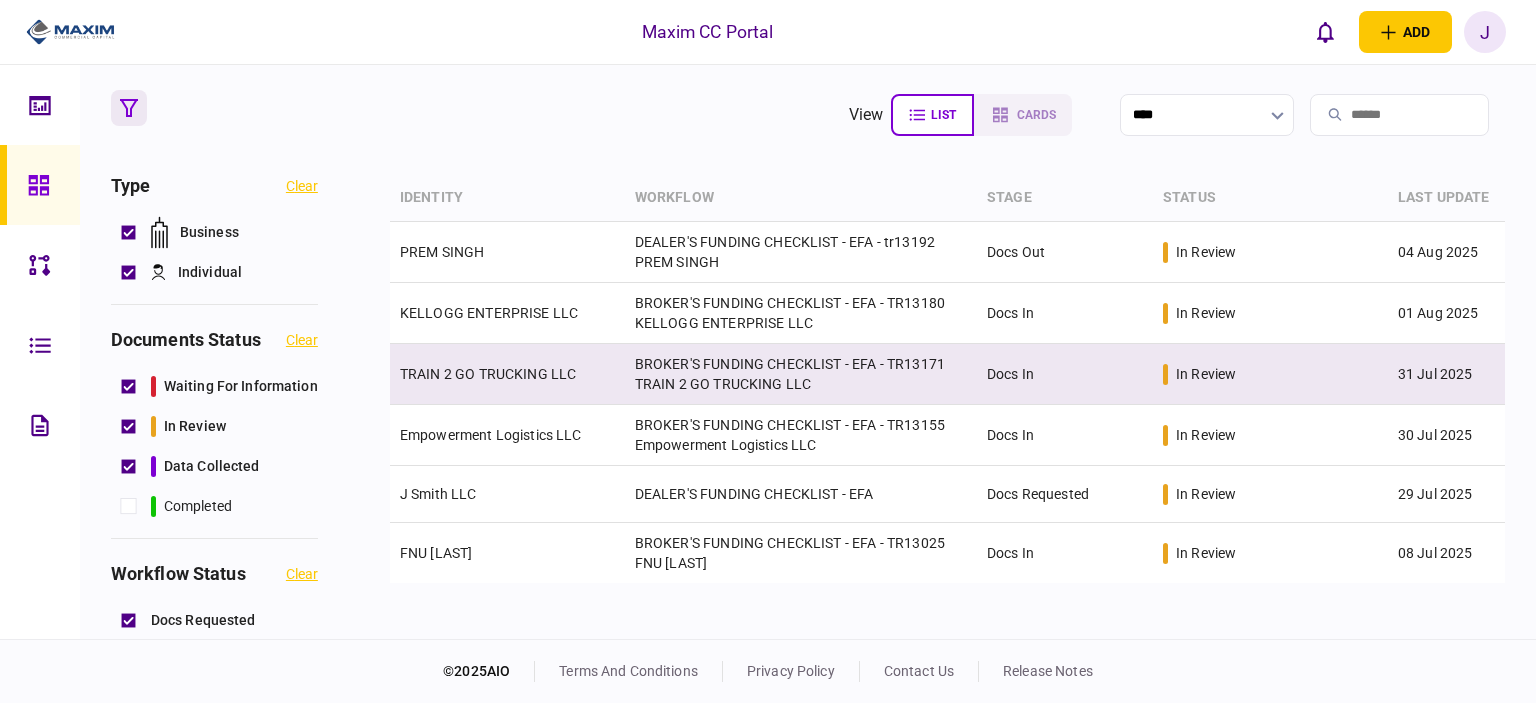 click on "TRAIN 2 GO TRUCKING LLC" at bounding box center [507, 374] 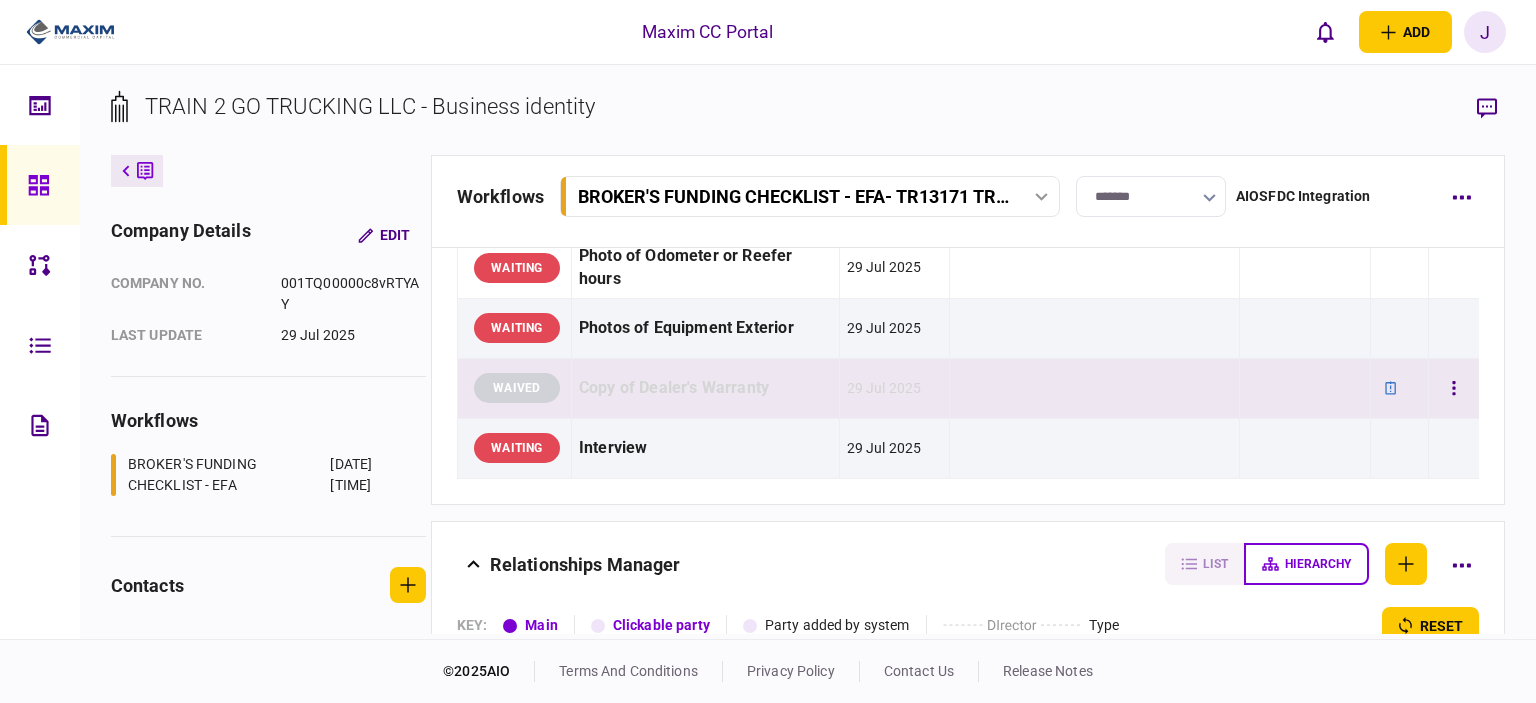 scroll, scrollTop: 2431, scrollLeft: 0, axis: vertical 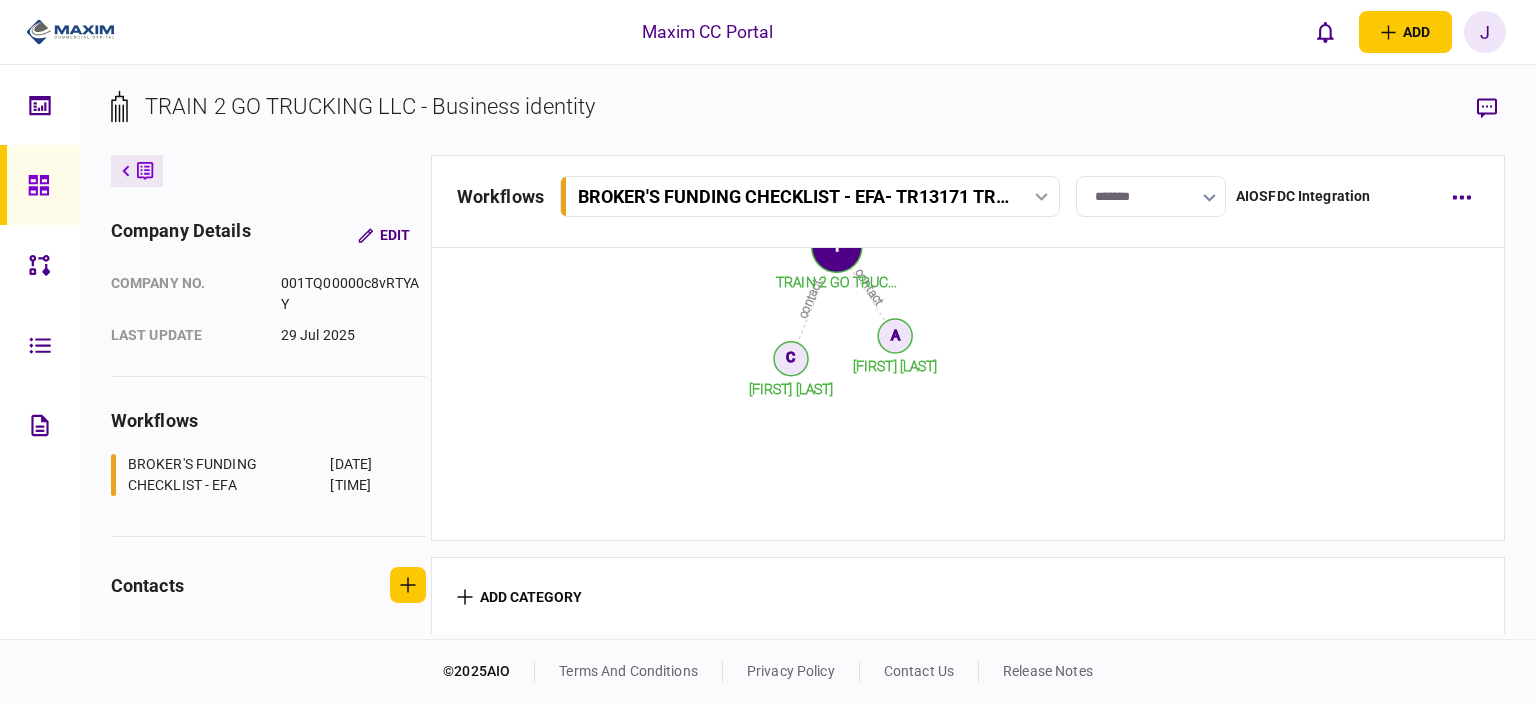click at bounding box center [40, 185] 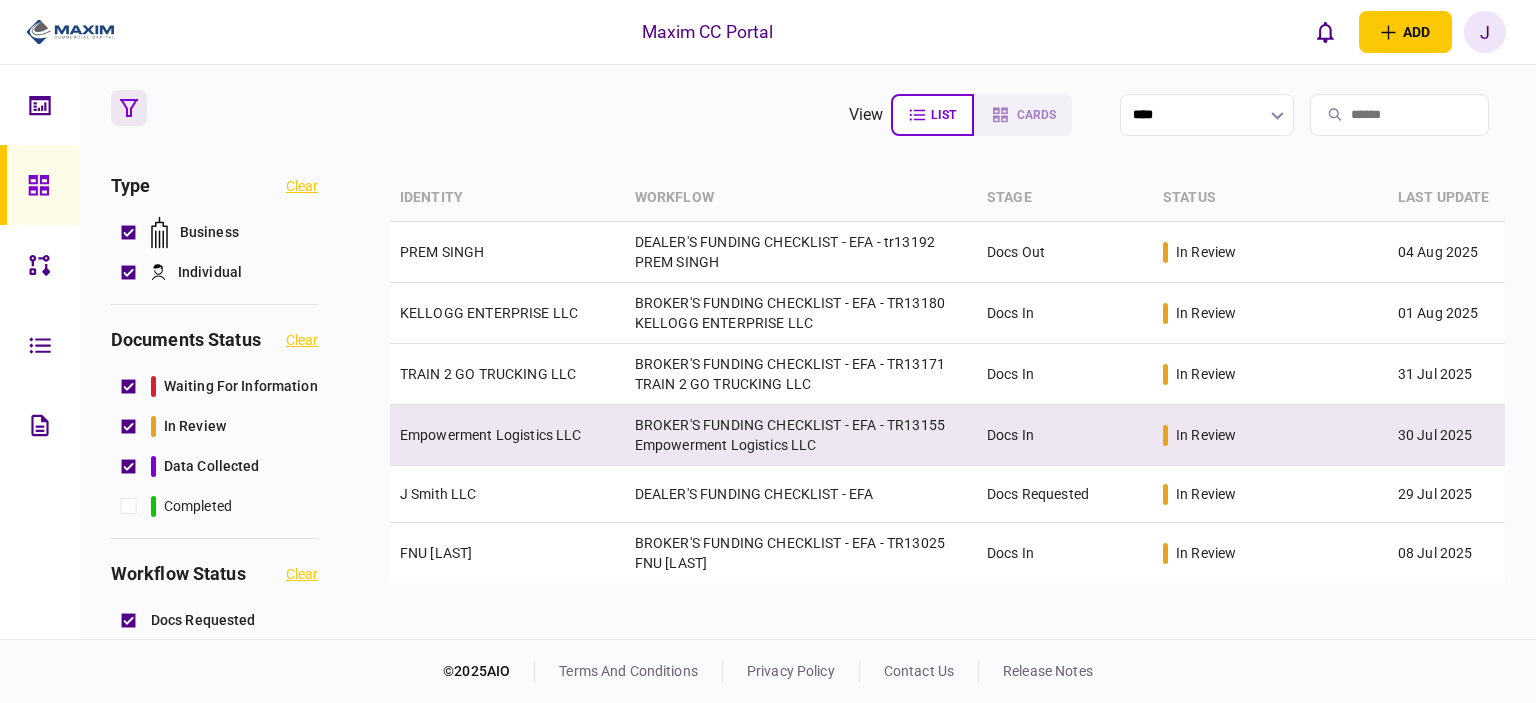 click on "Empowerment Logistics LLC" at bounding box center (507, 435) 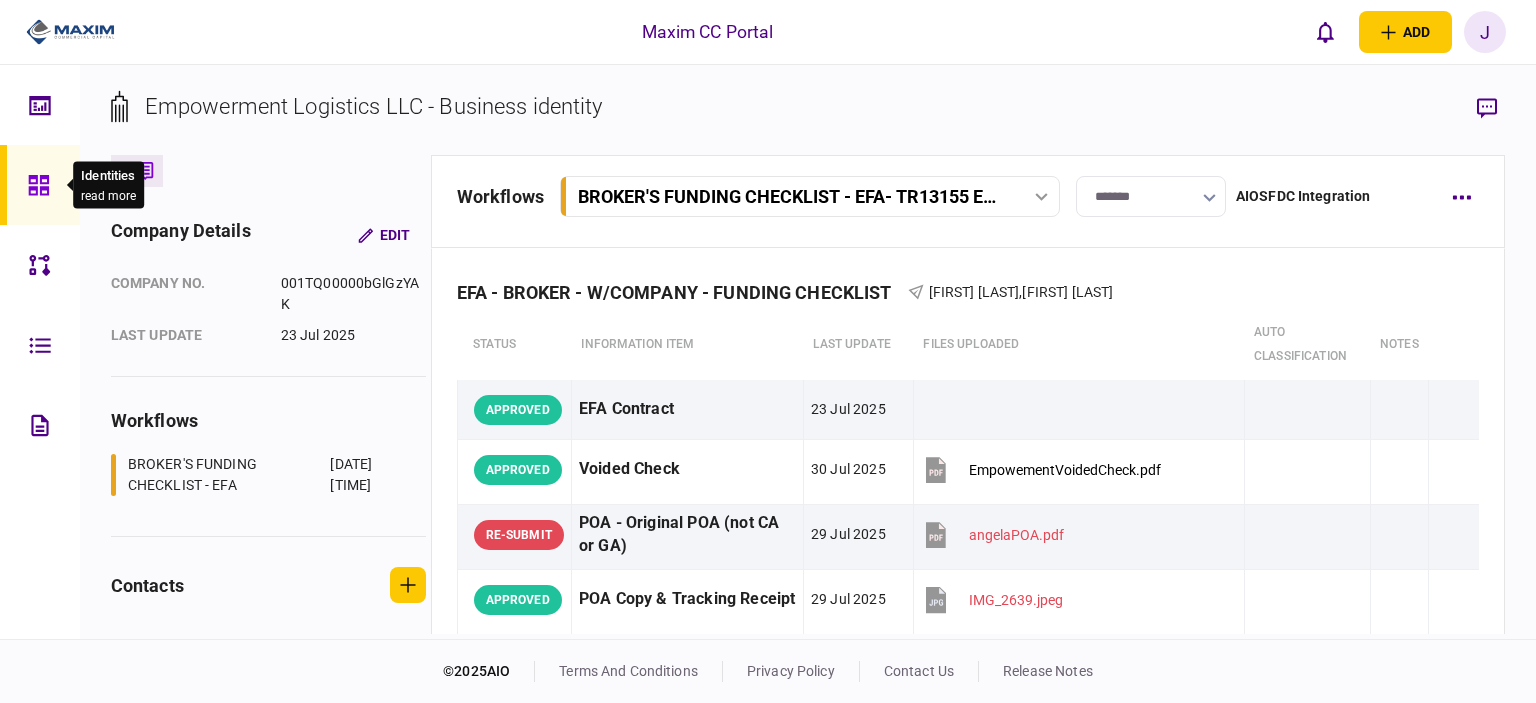click at bounding box center (44, 185) 